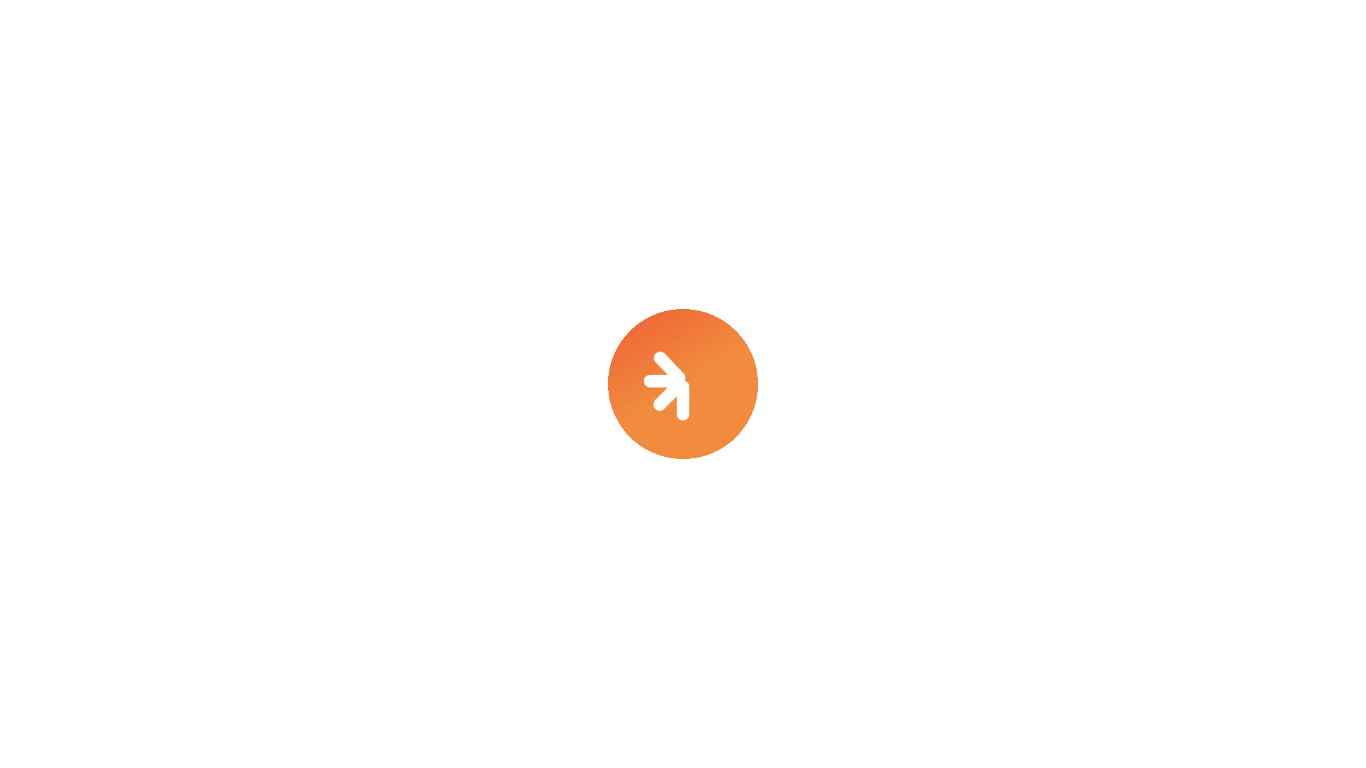 scroll, scrollTop: 0, scrollLeft: 0, axis: both 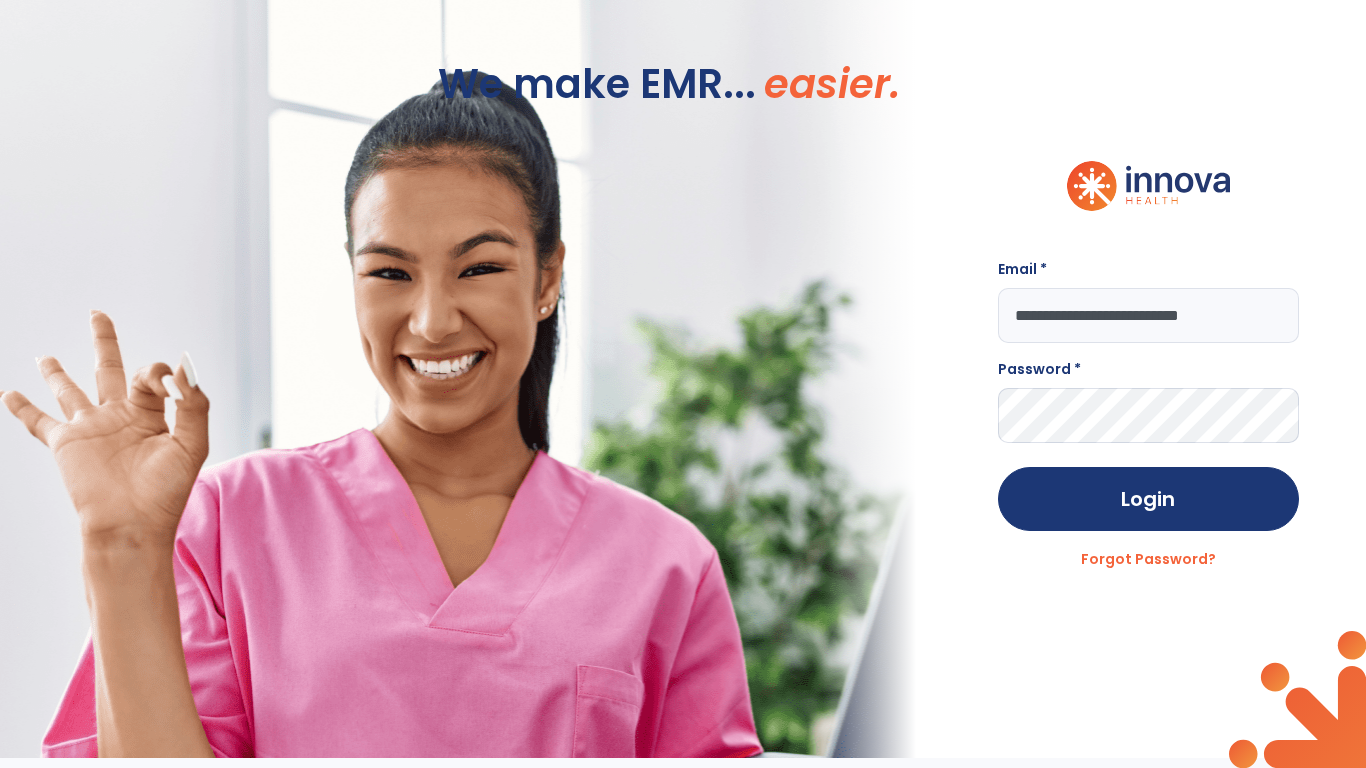 type on "**********" 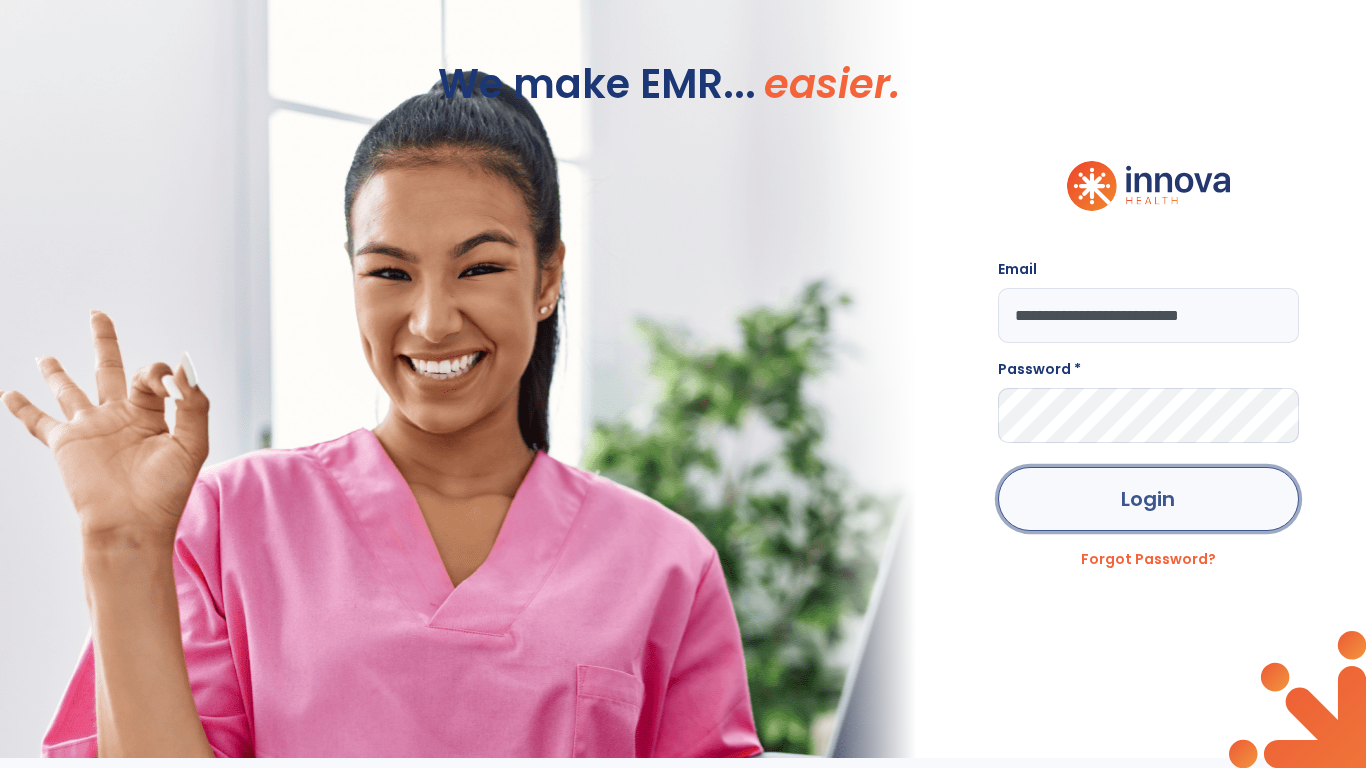 click on "Login" 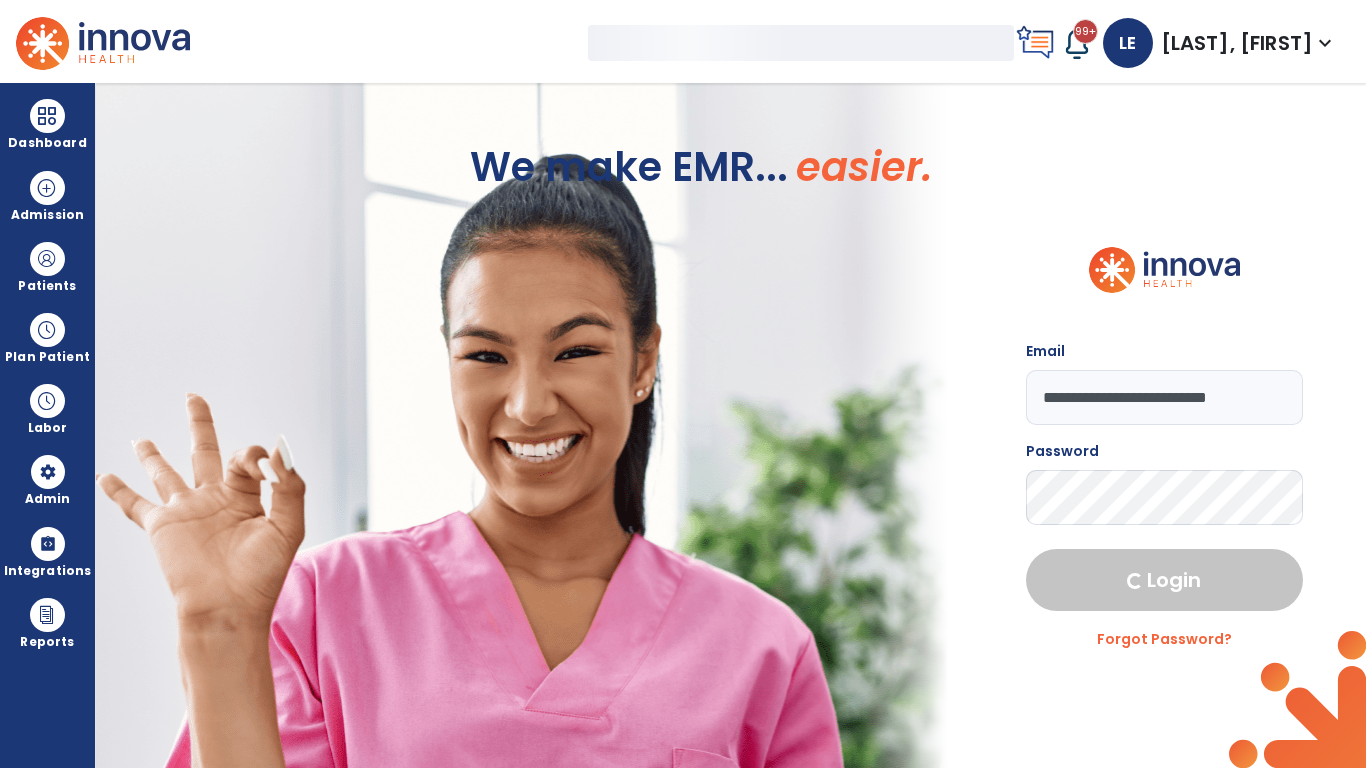 select on "***" 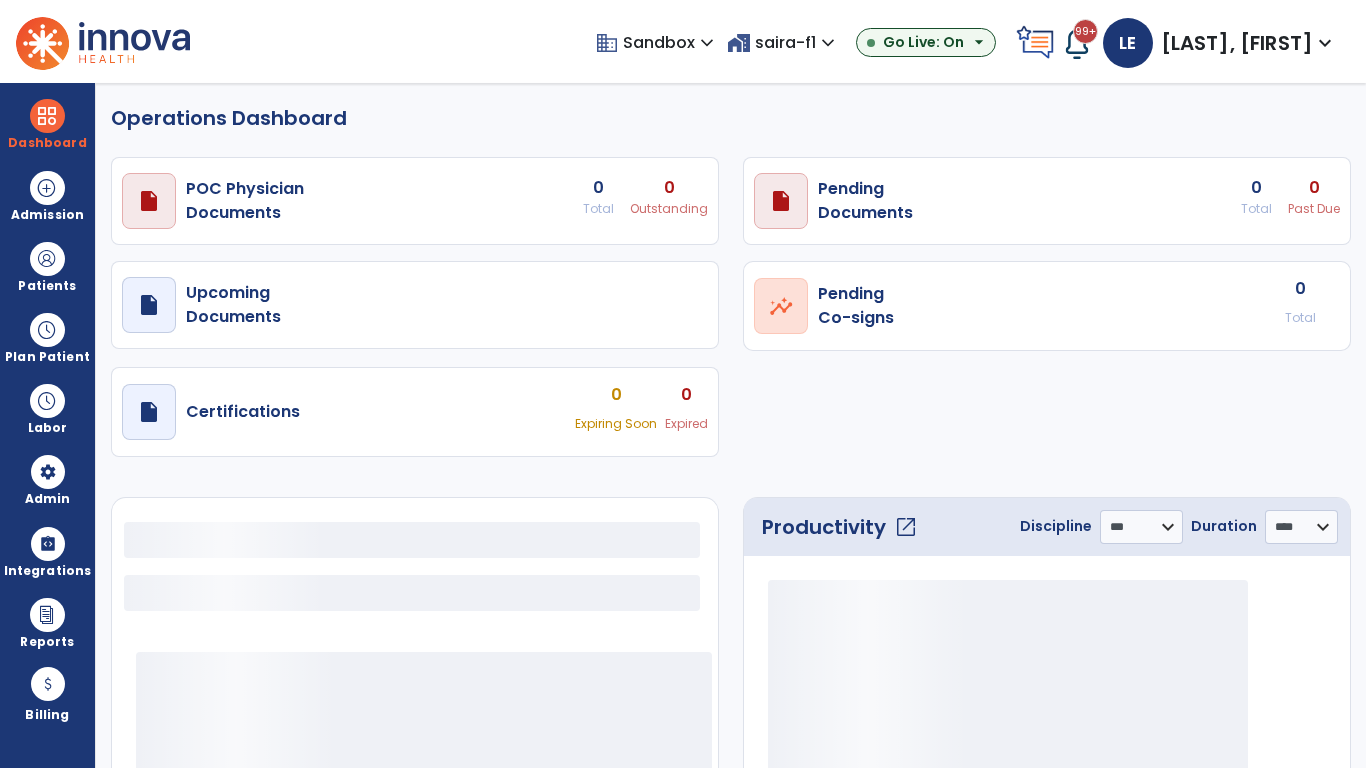 select on "***" 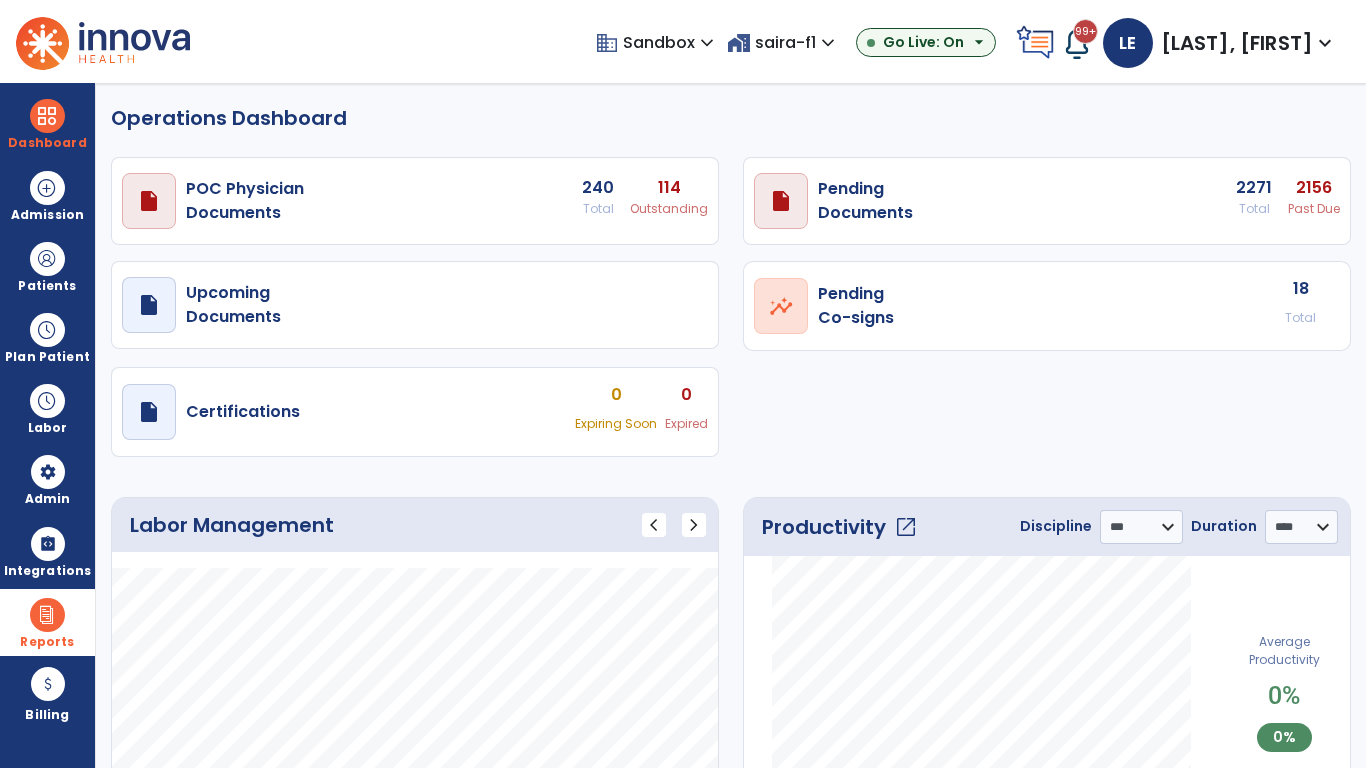 click at bounding box center [47, 615] 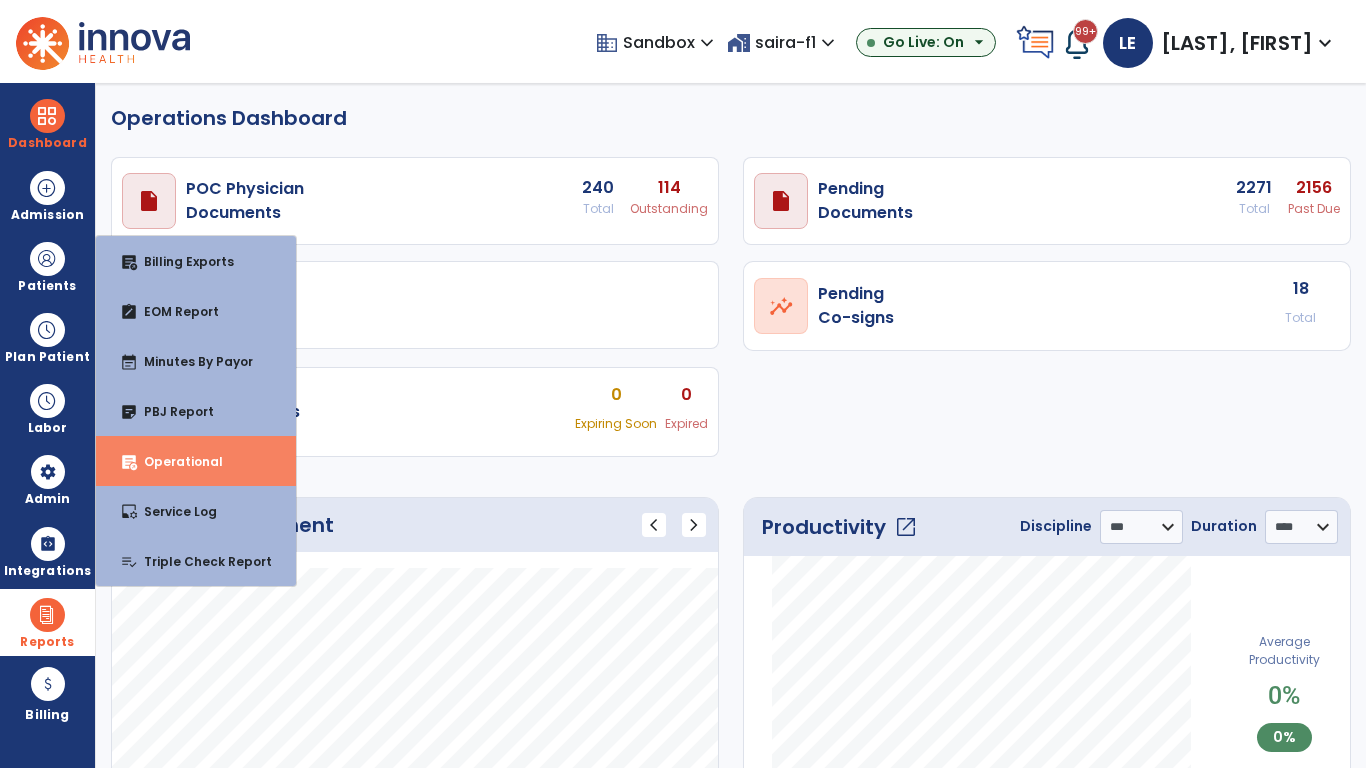 click on "Operational" at bounding box center [175, 461] 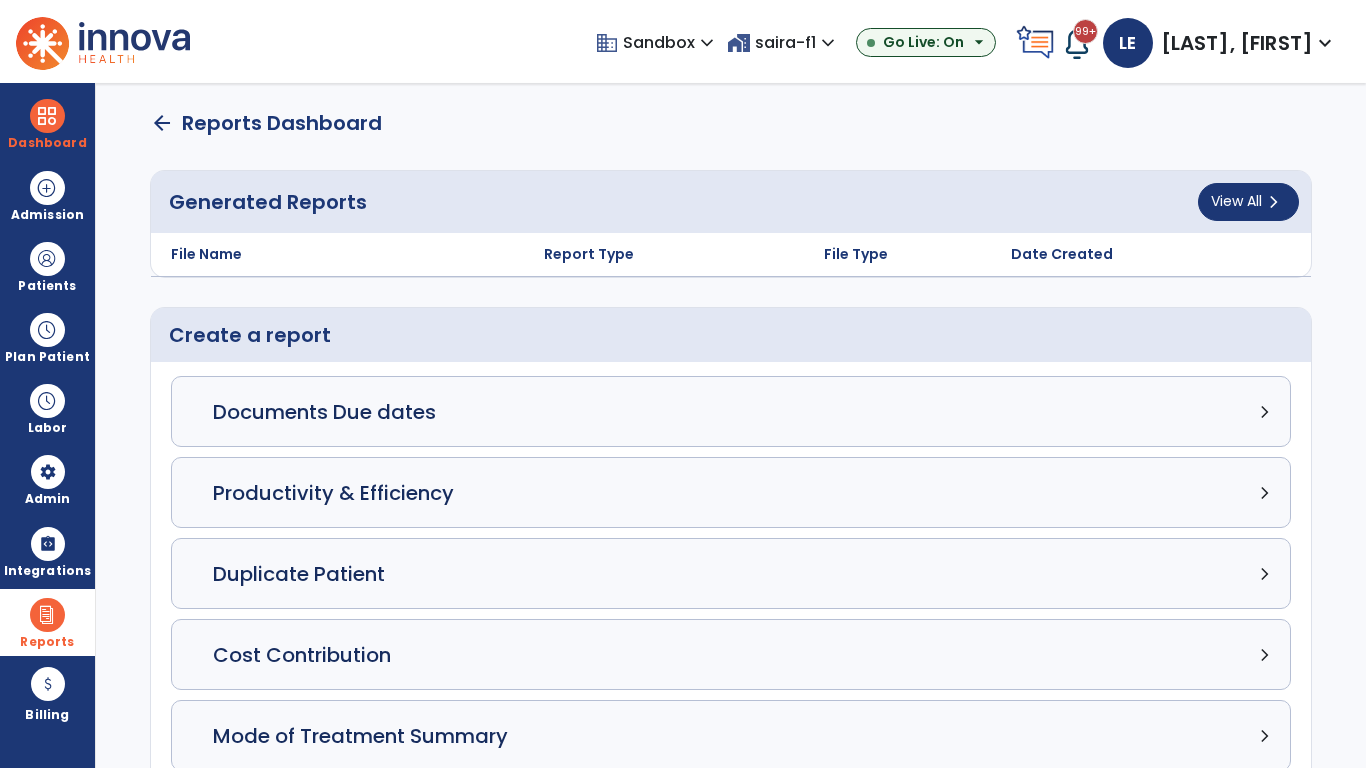 click on "Census Detail chevron_right" 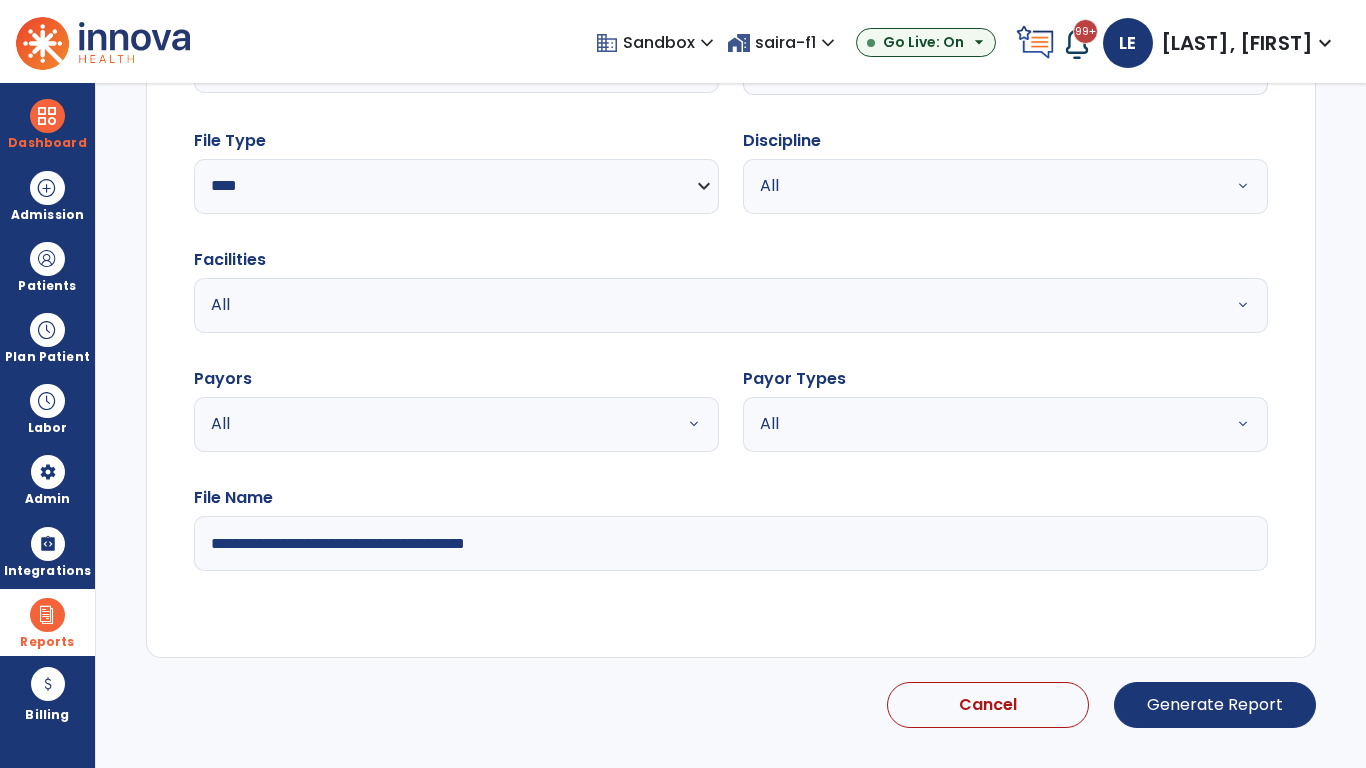 select on "*****" 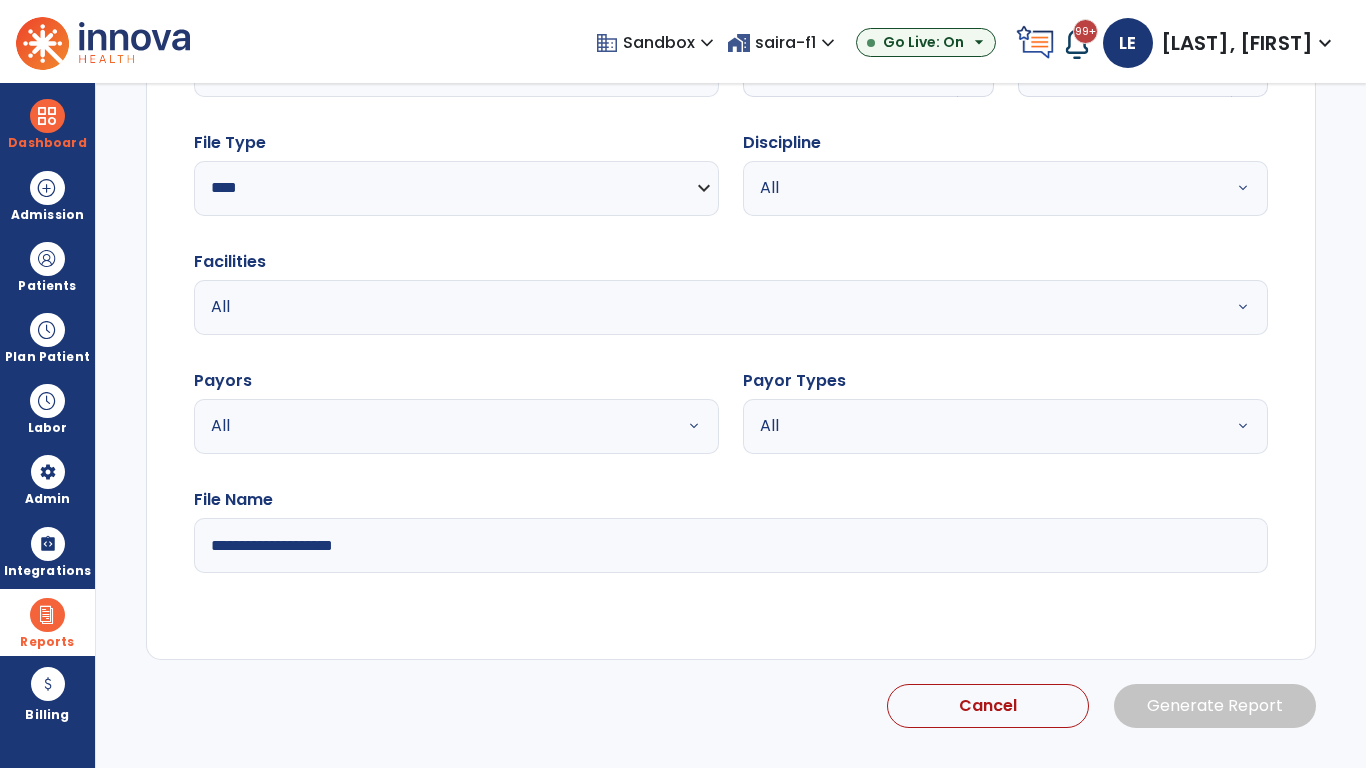 click 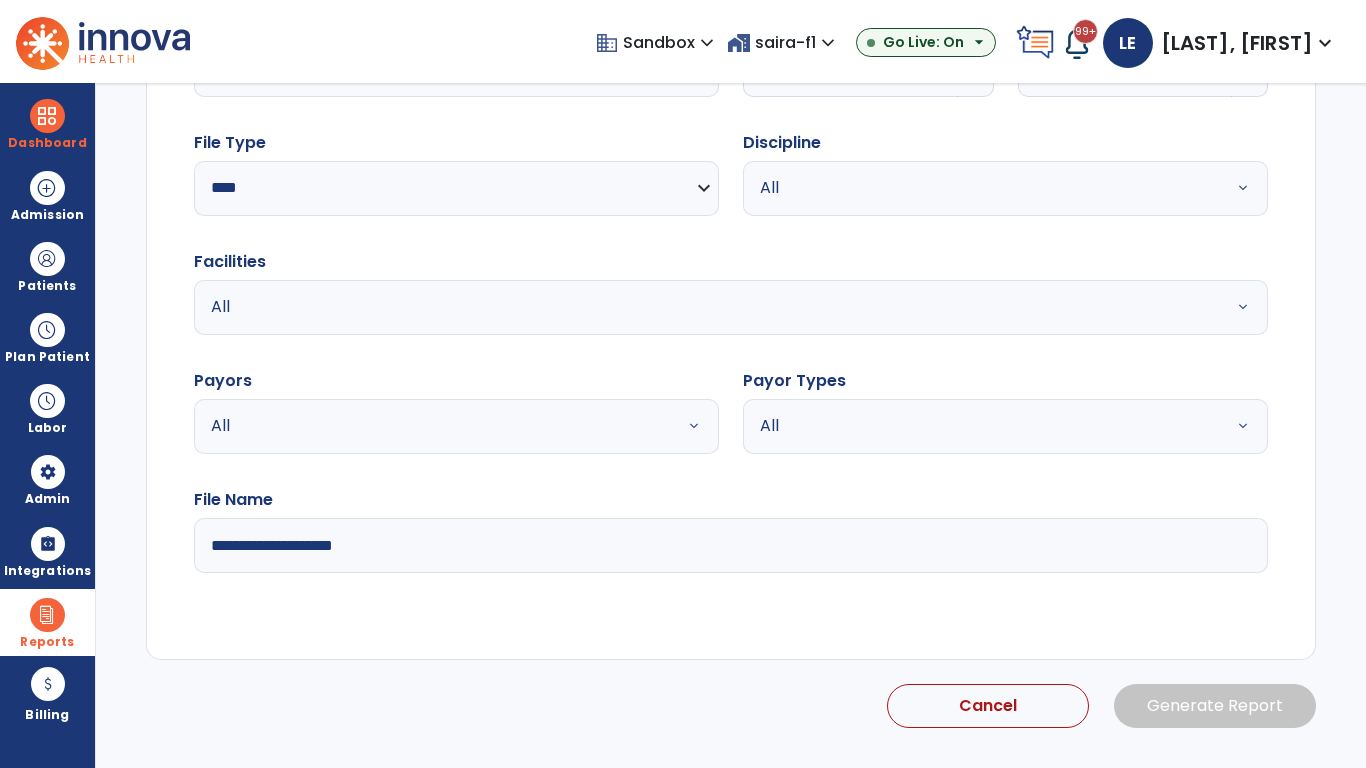 select on "*" 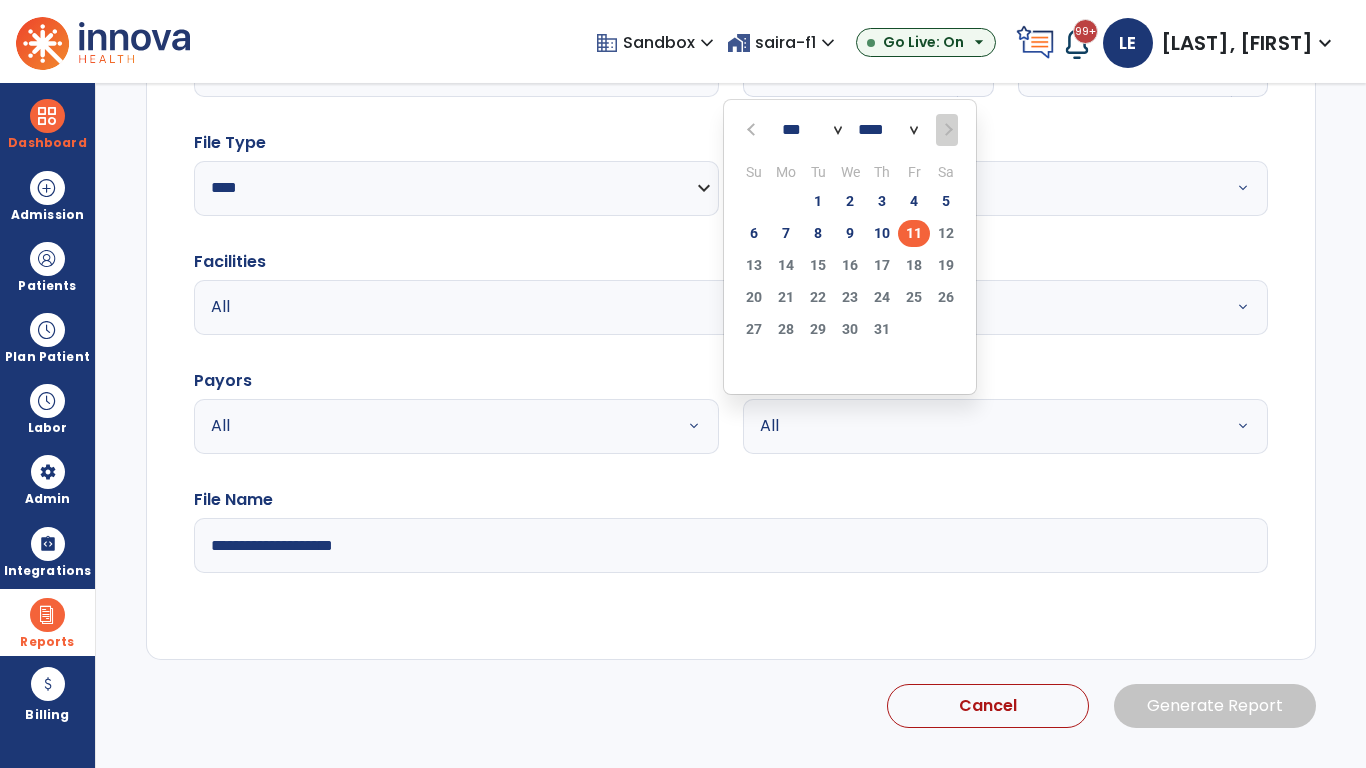 scroll, scrollTop: 192, scrollLeft: 0, axis: vertical 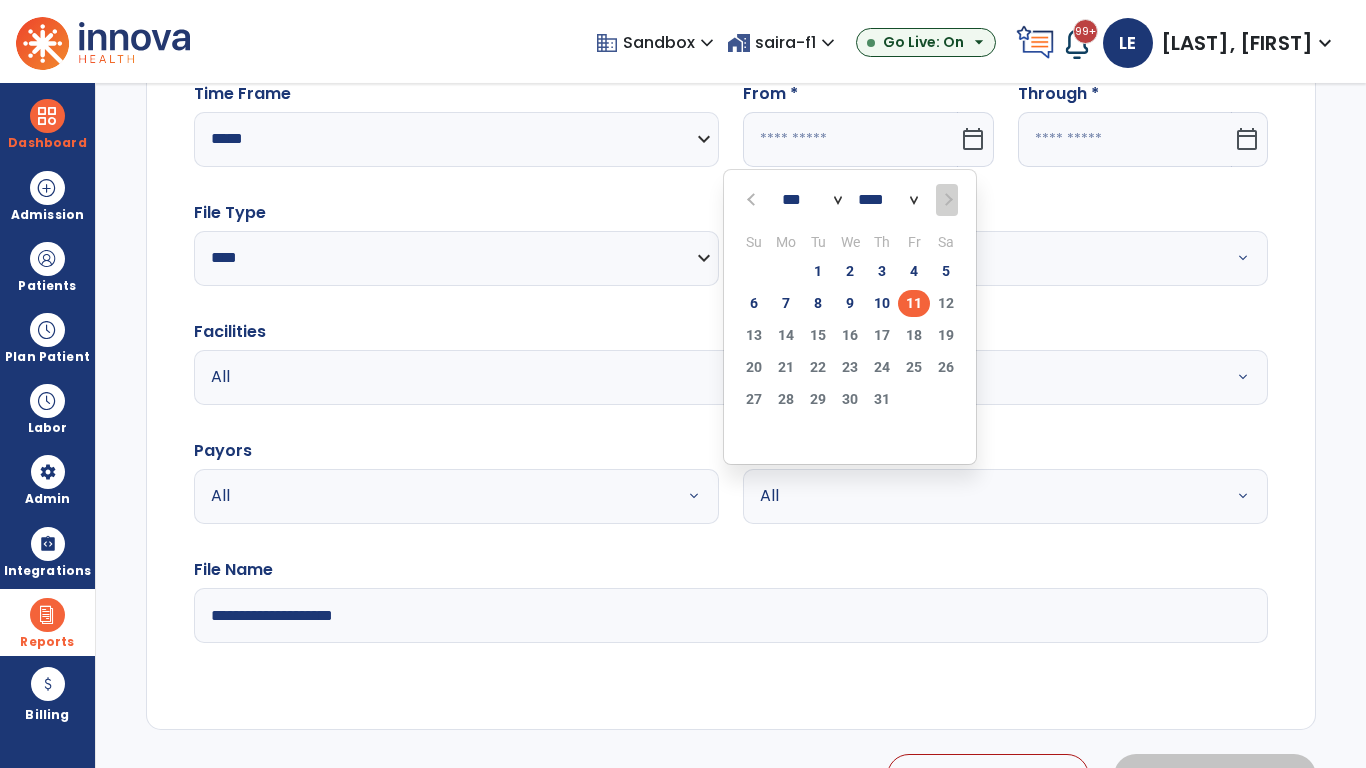 select on "****" 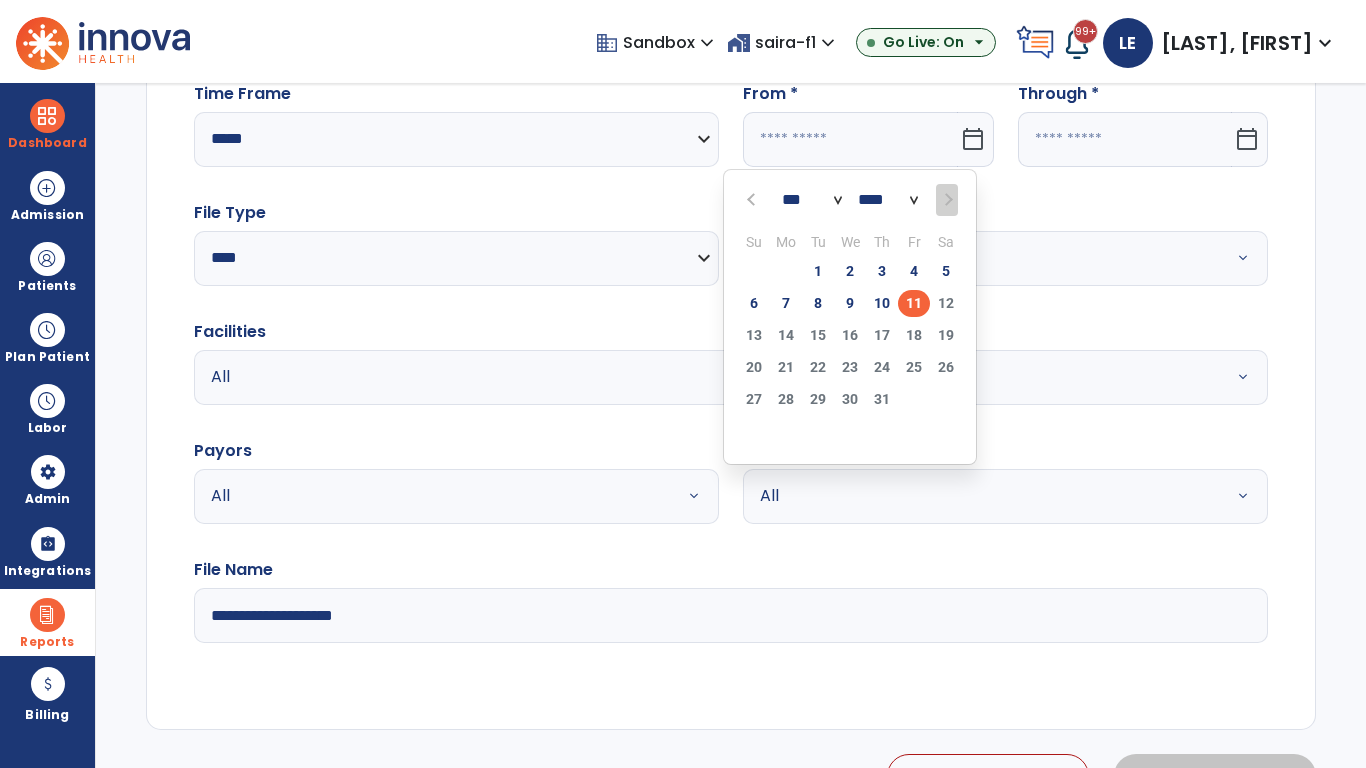 select on "**" 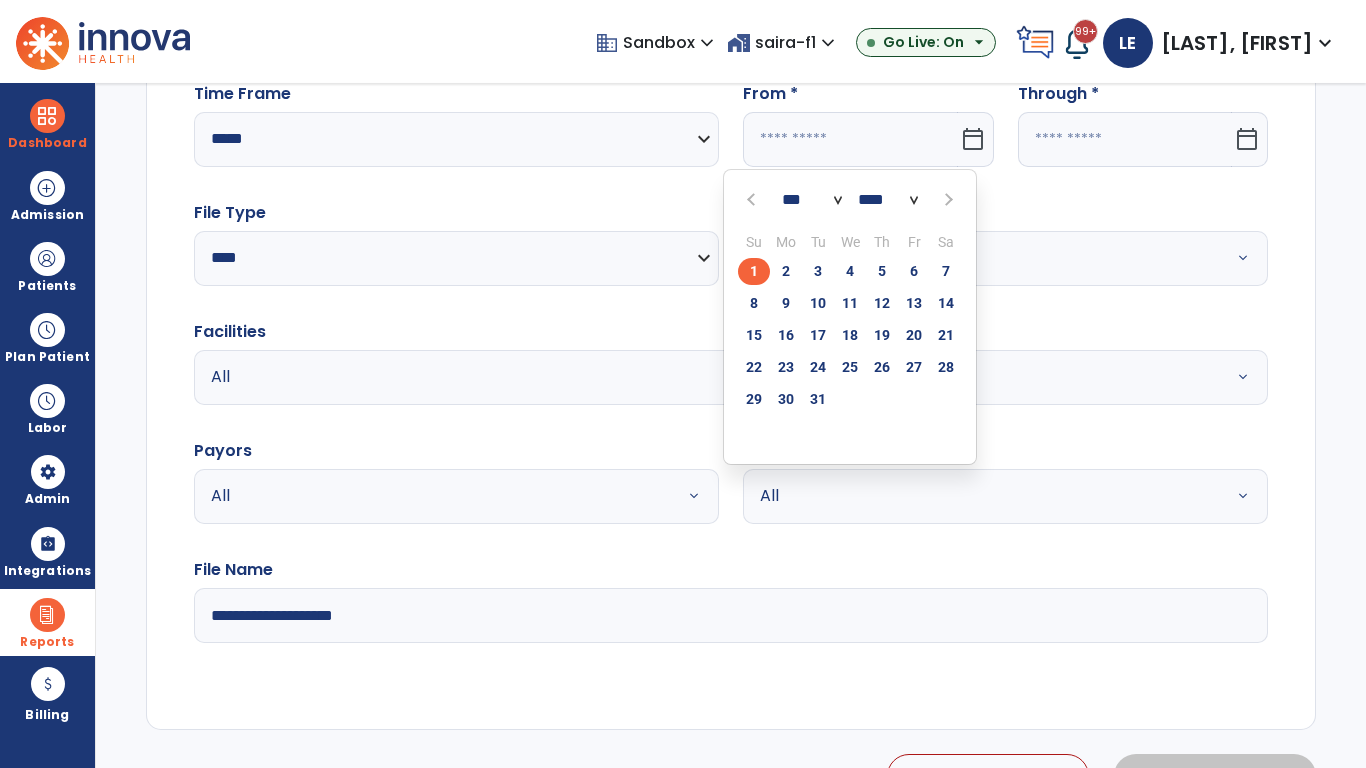 click on "1" 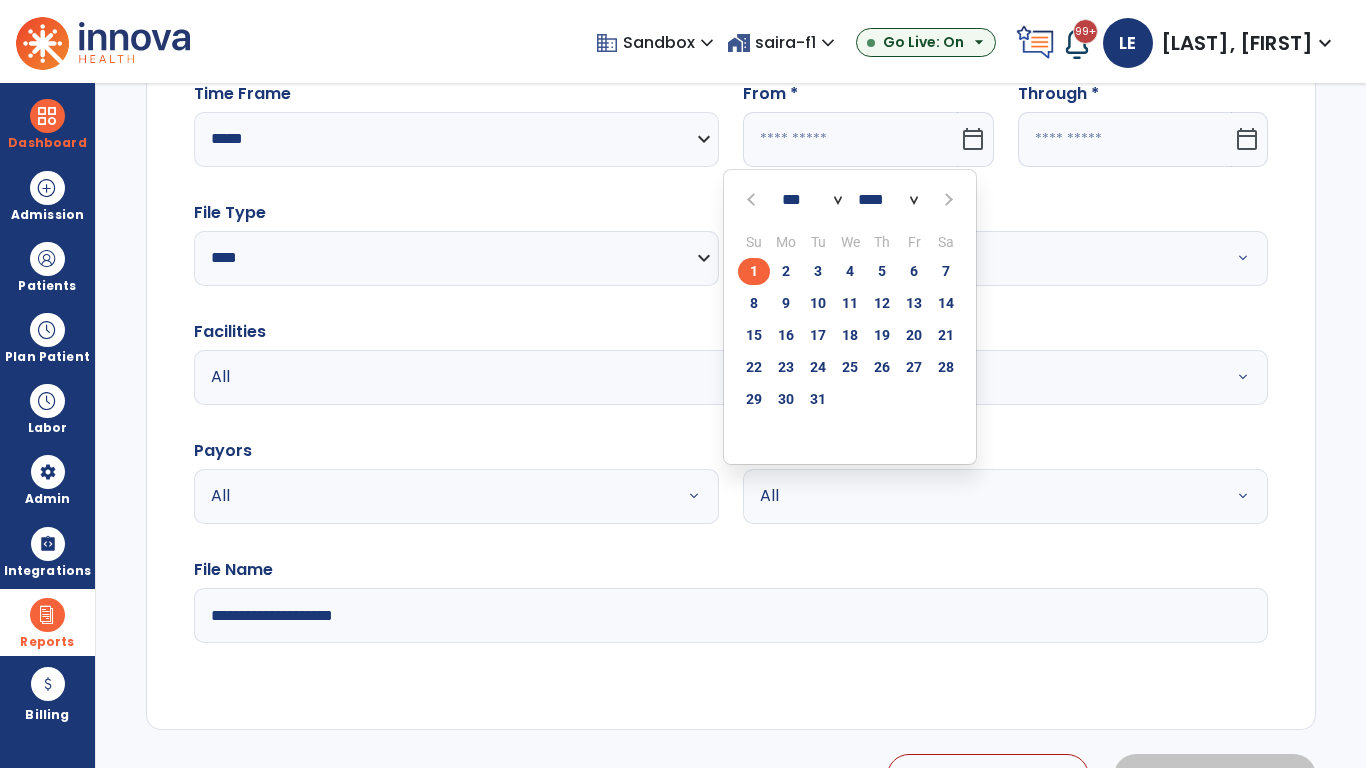 type on "**********" 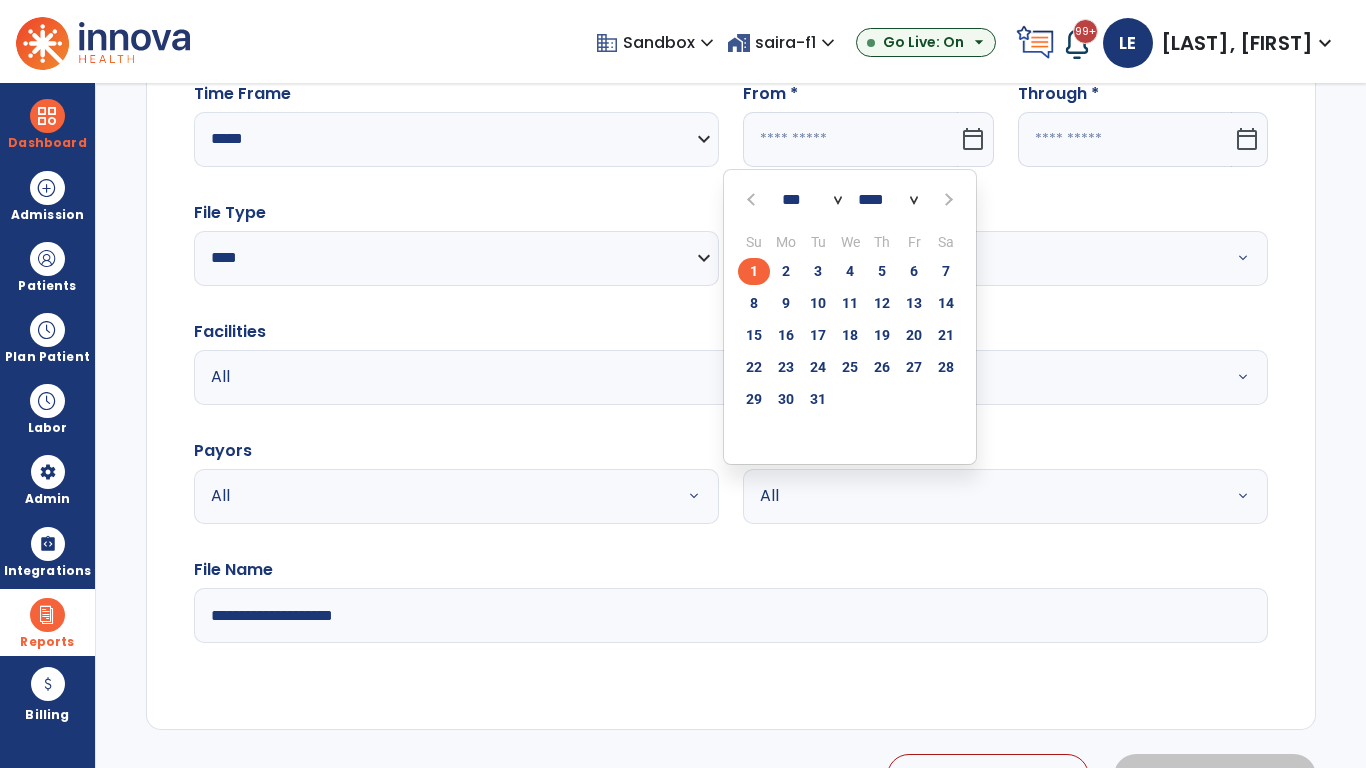 type on "*********" 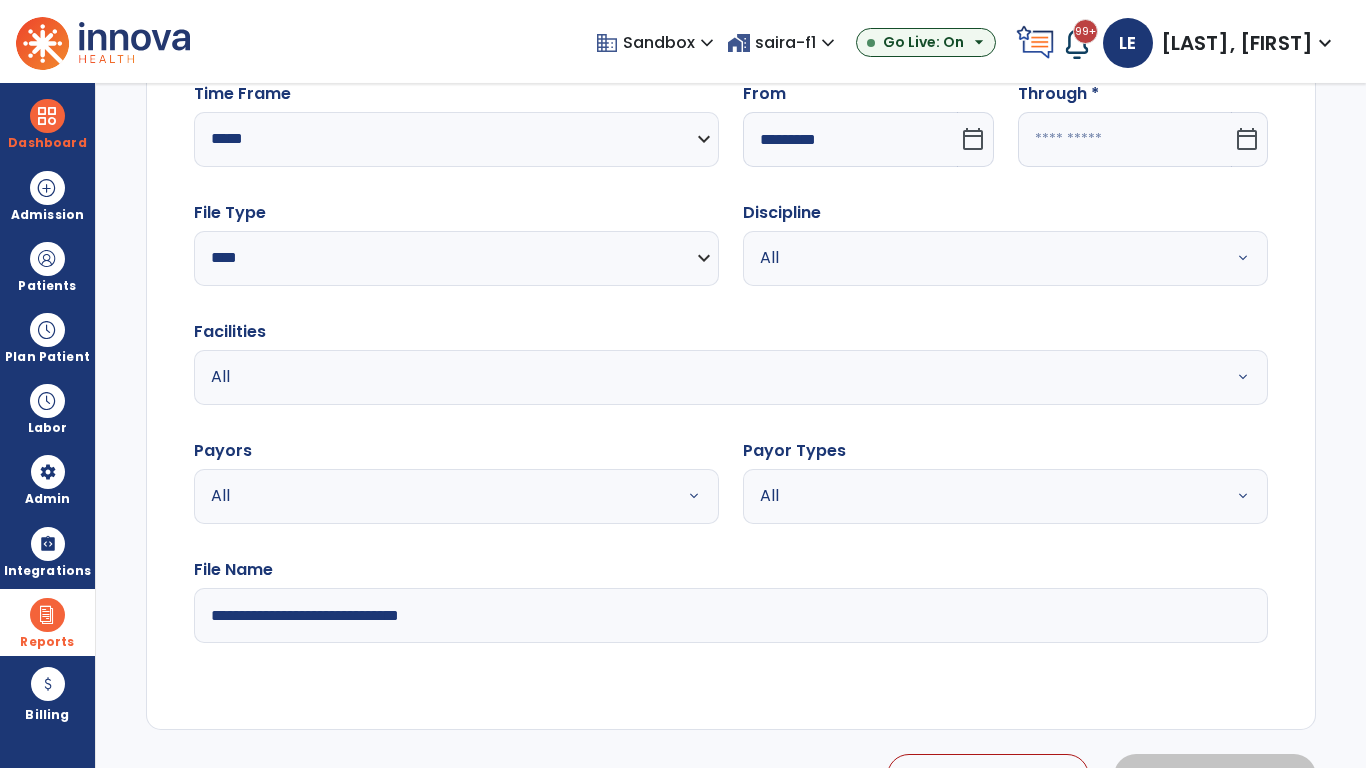 click 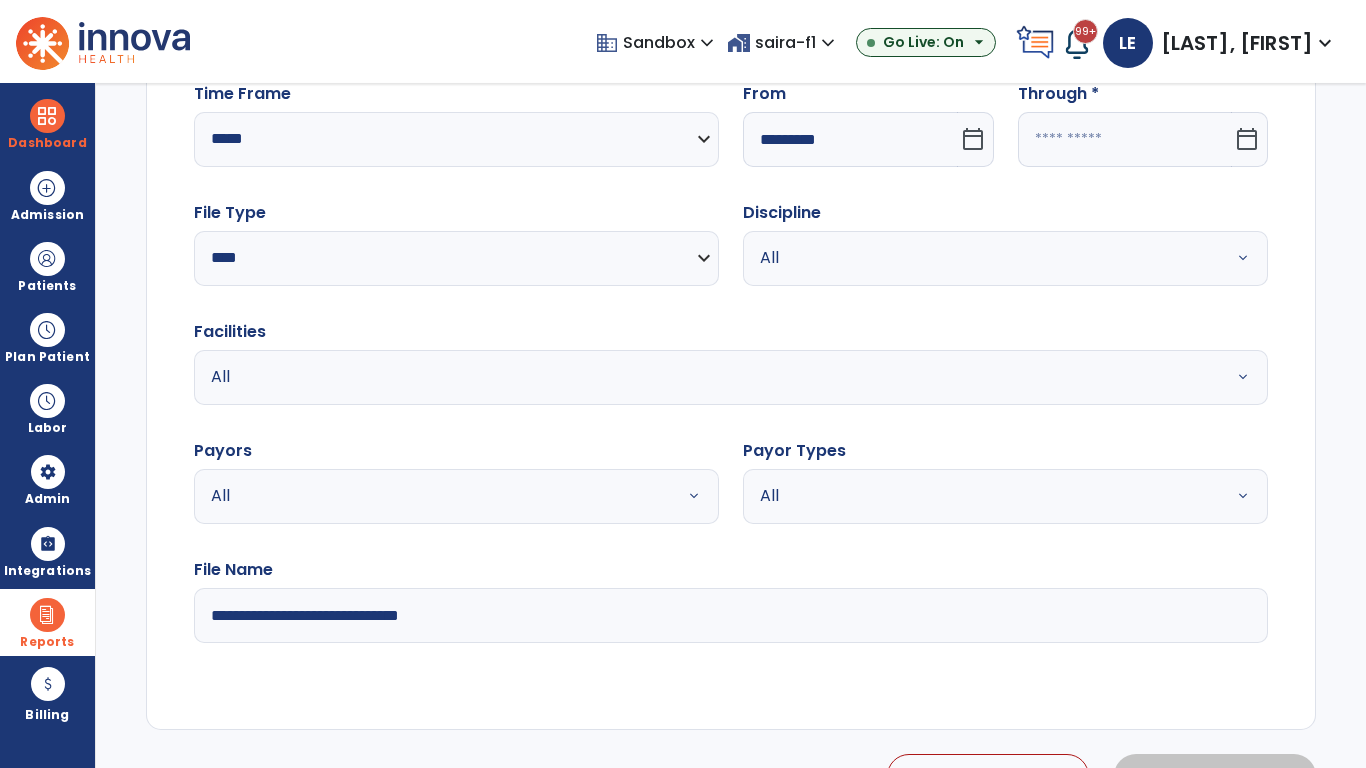 select on "*" 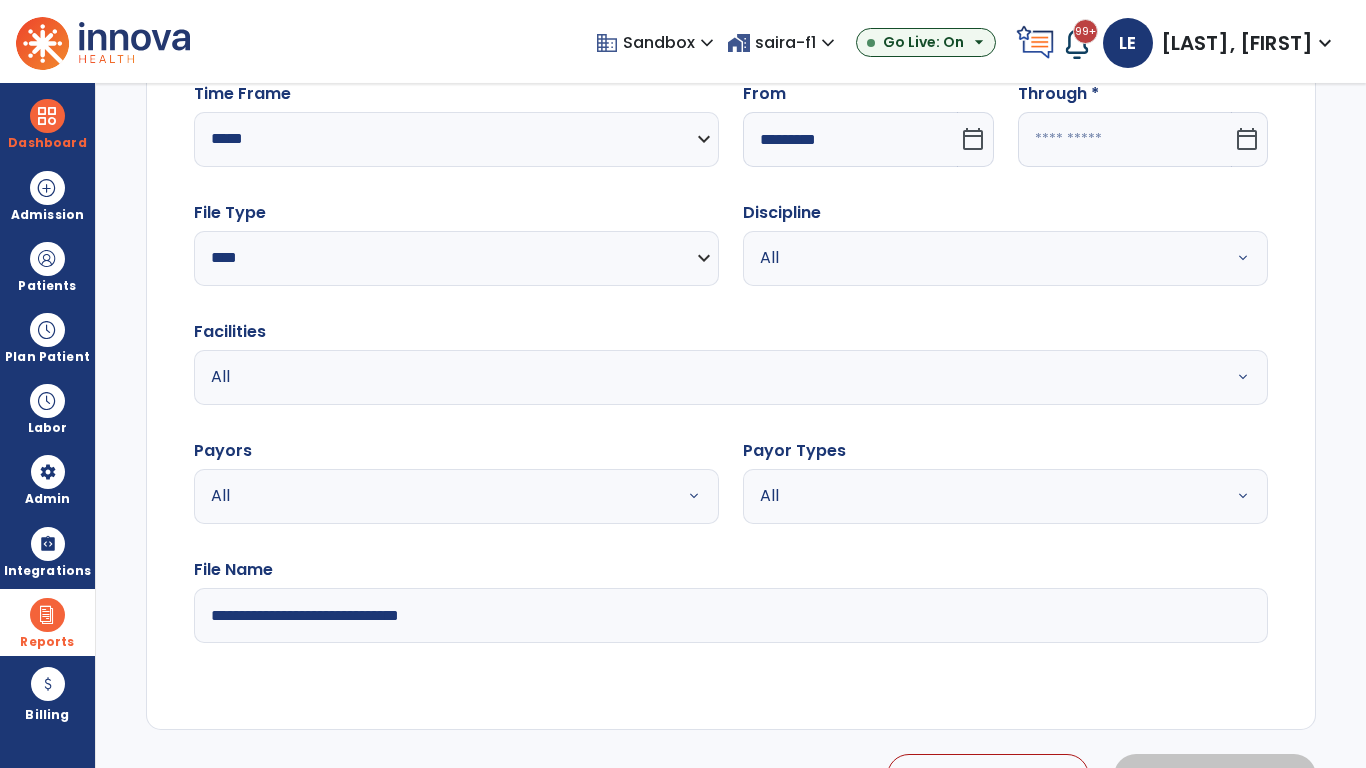 select on "****" 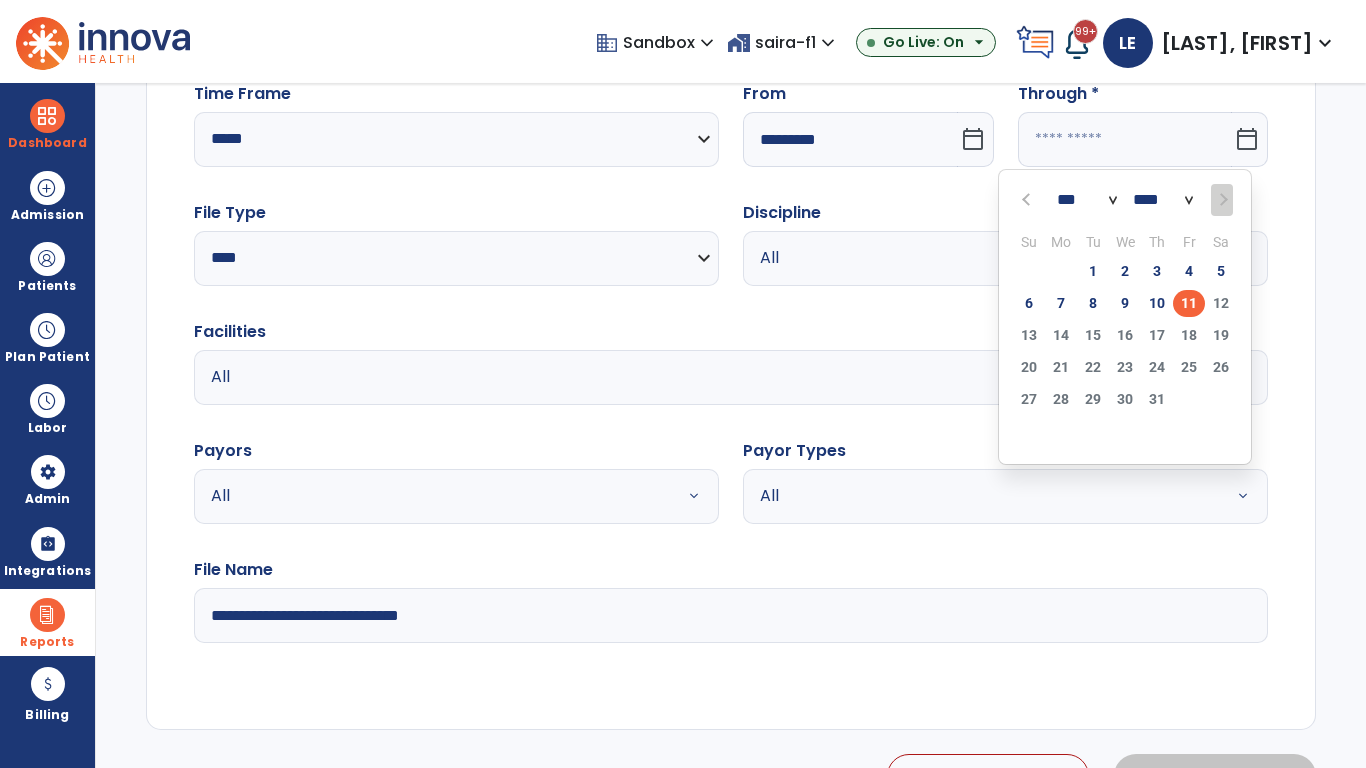 select on "*" 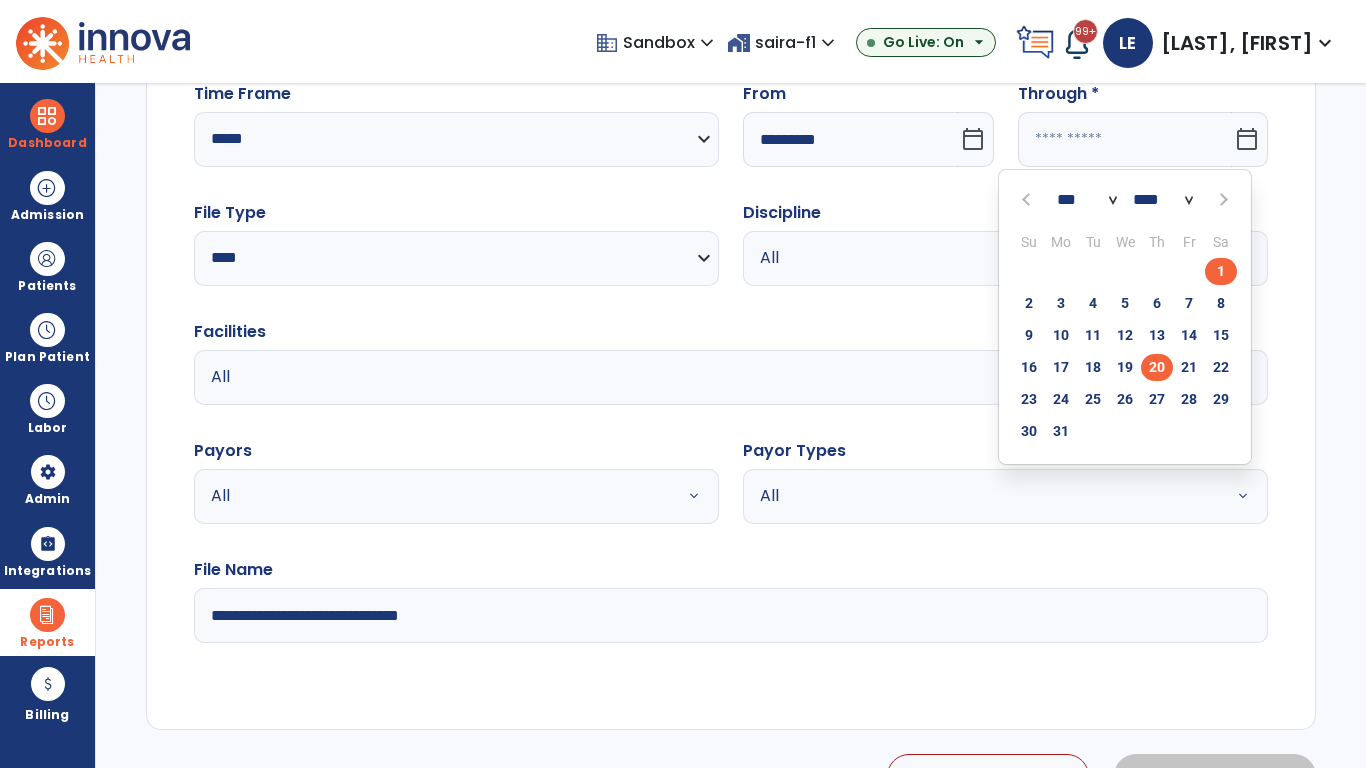 click on "20" 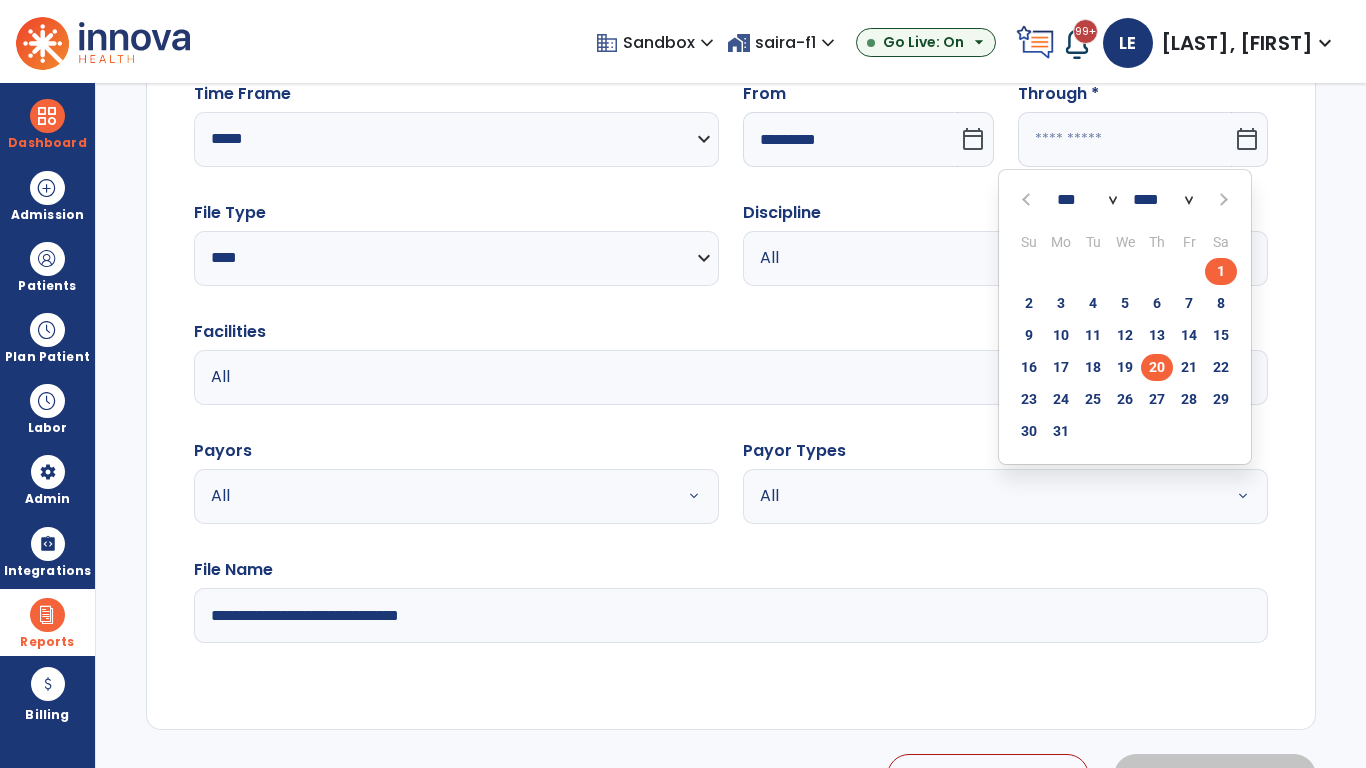 type on "**********" 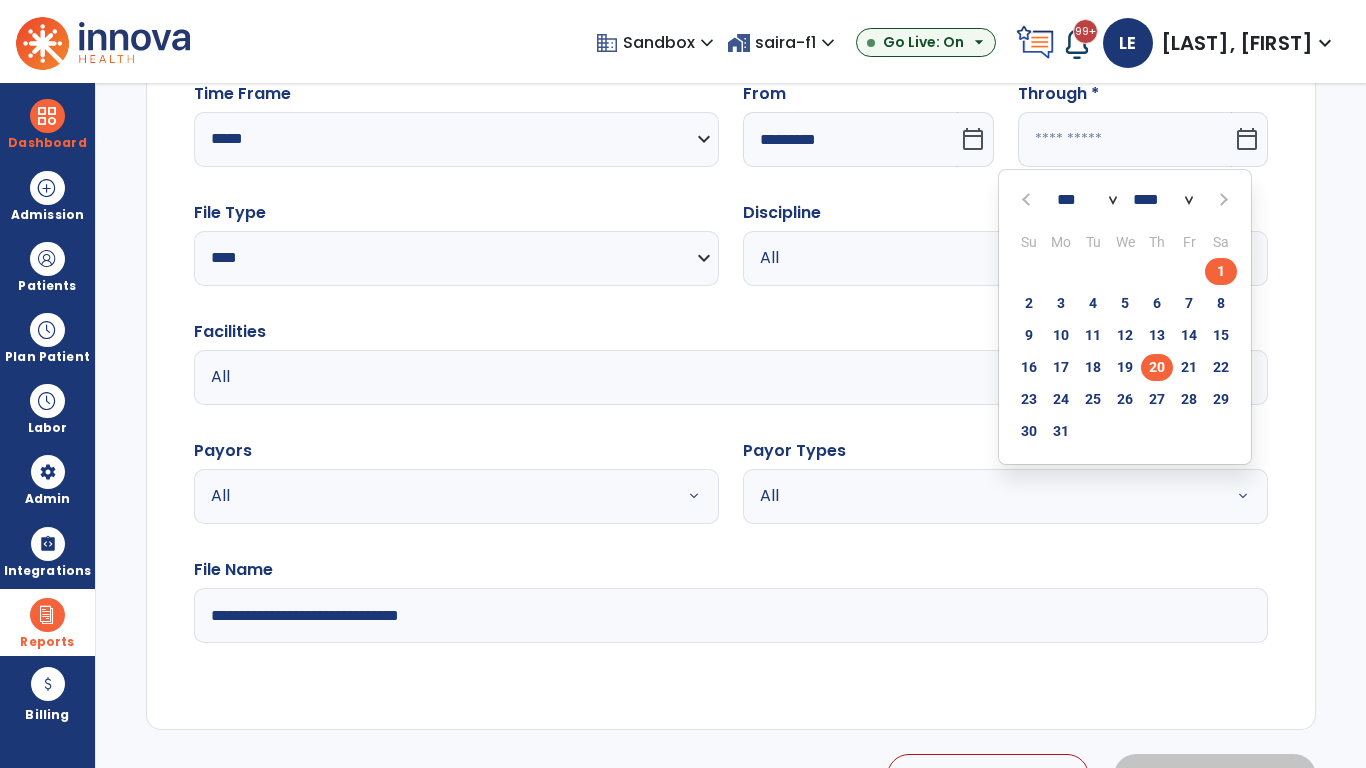 type on "*********" 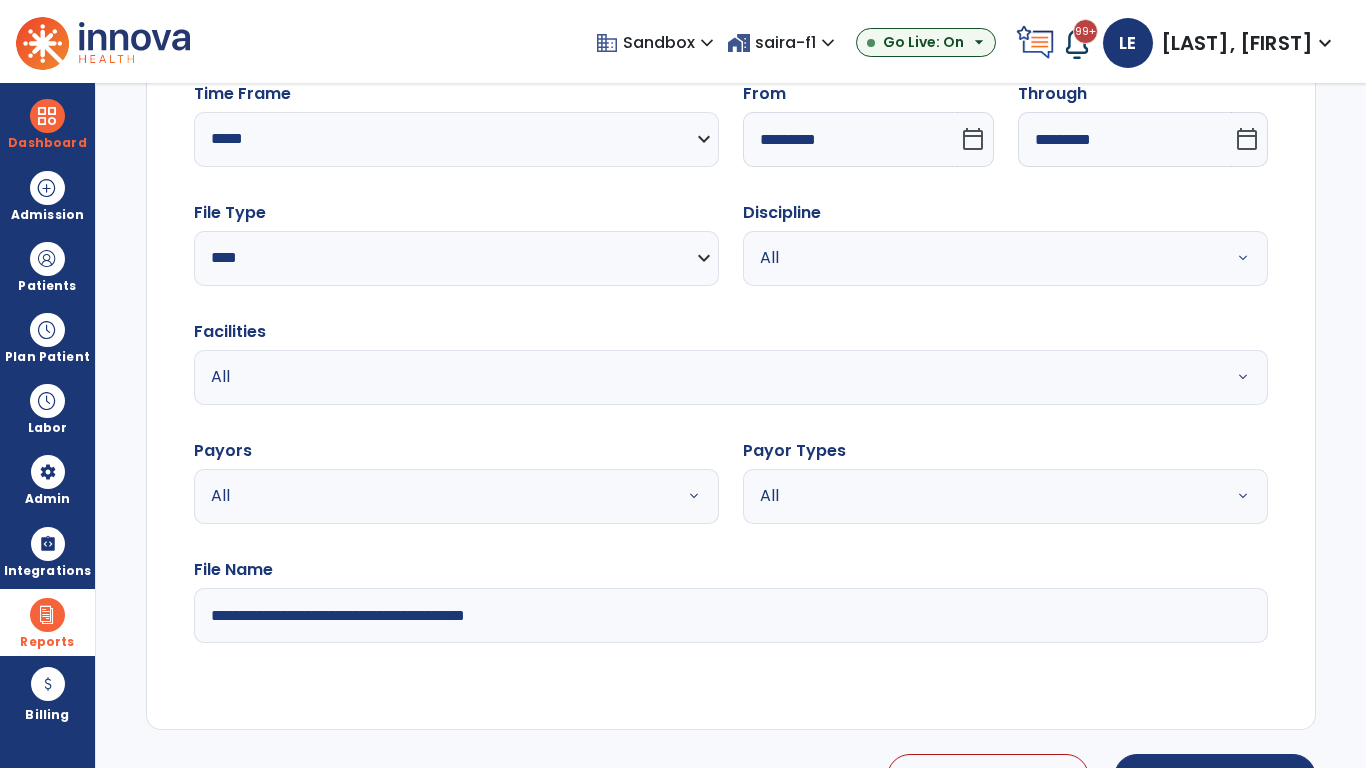 click on "All" at bounding box center [981, 258] 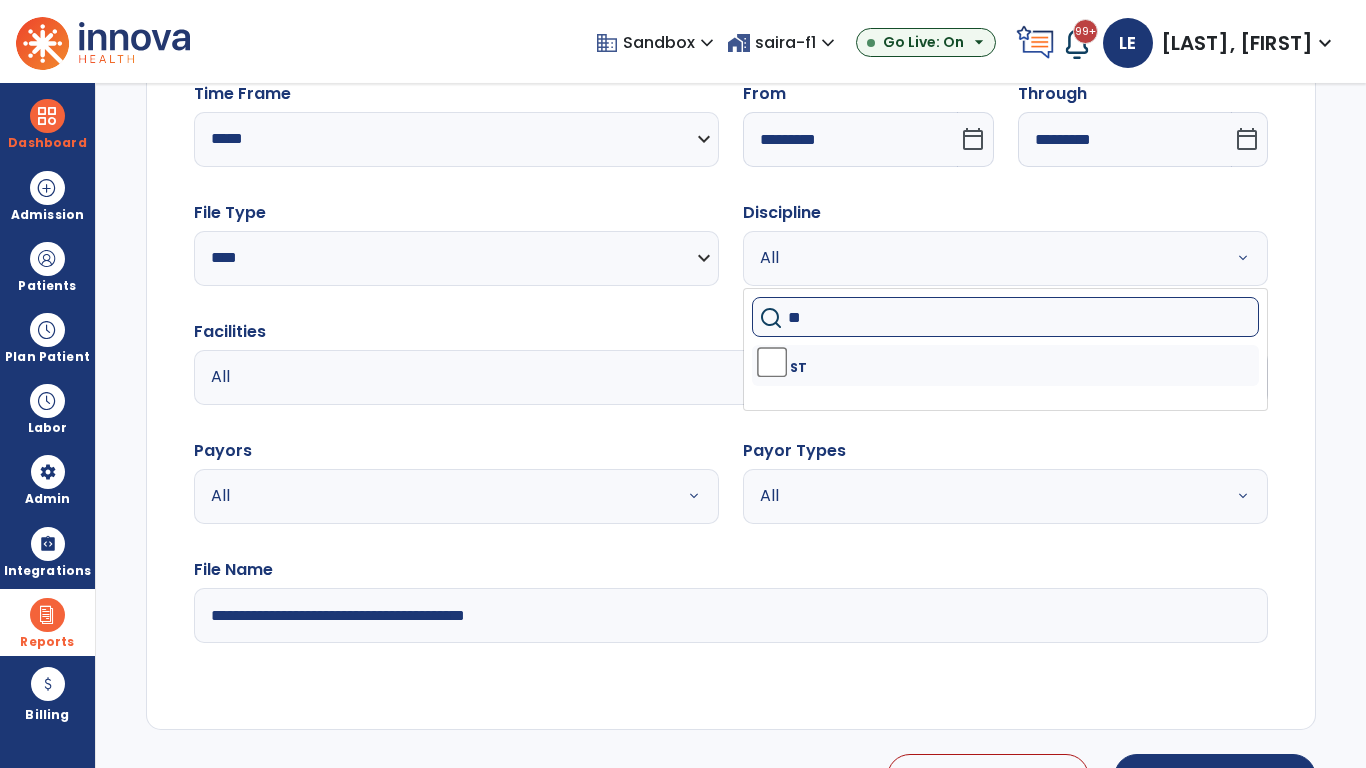 type on "**" 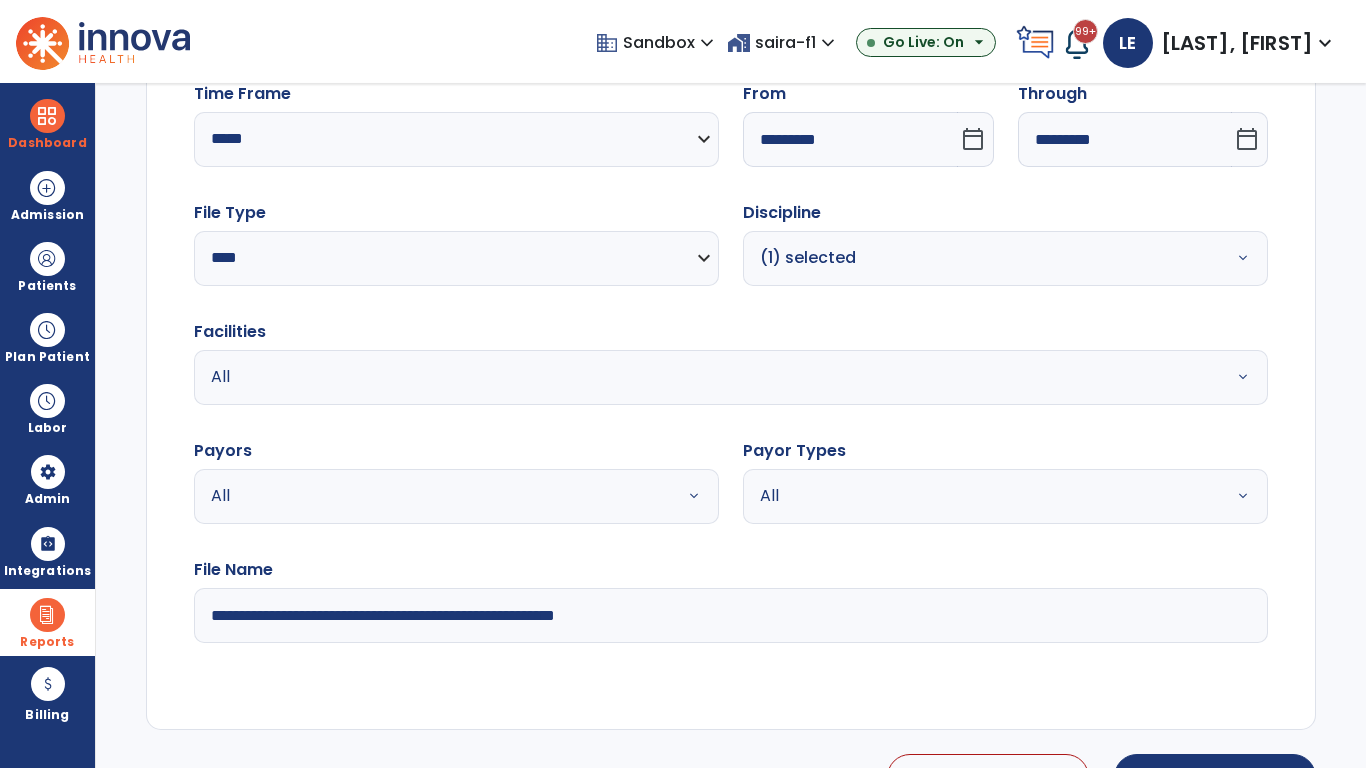 type on "**********" 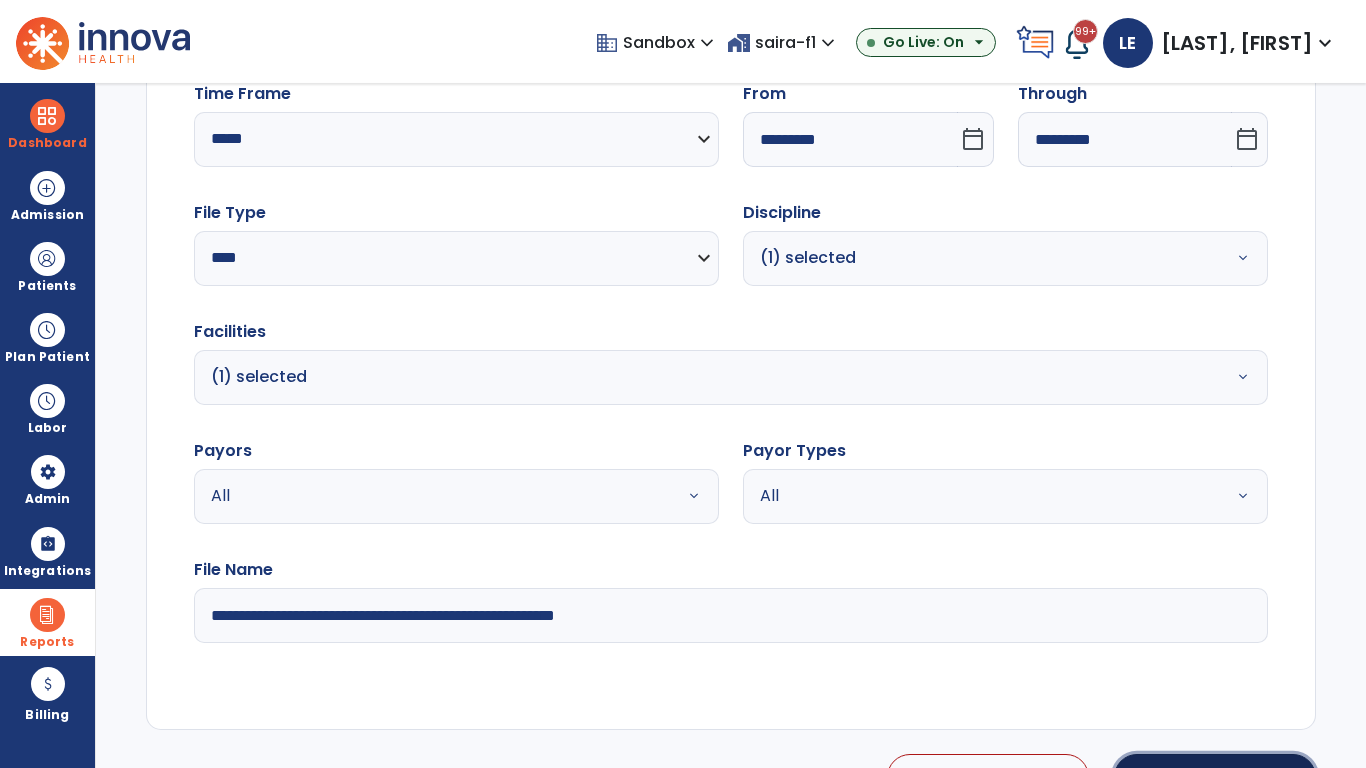 click on "Generate Report" 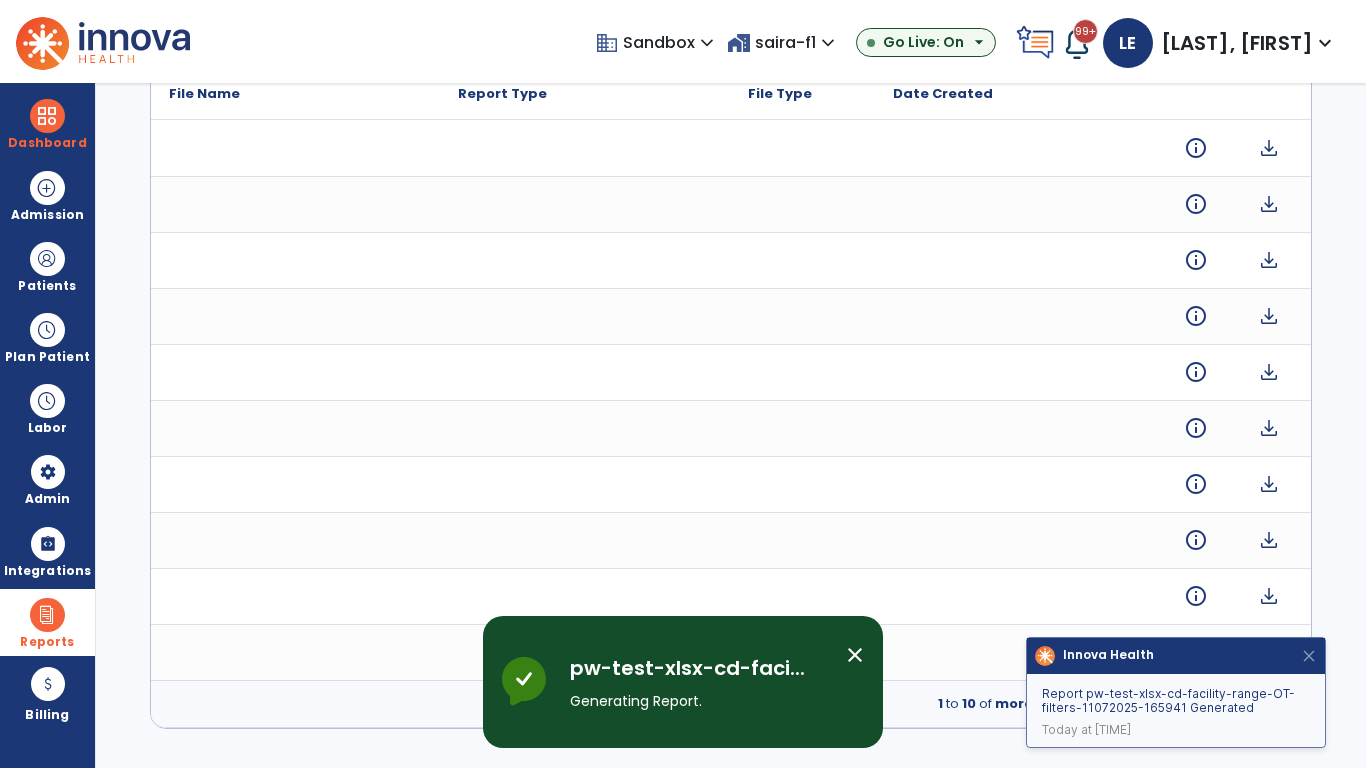 scroll, scrollTop: 0, scrollLeft: 0, axis: both 